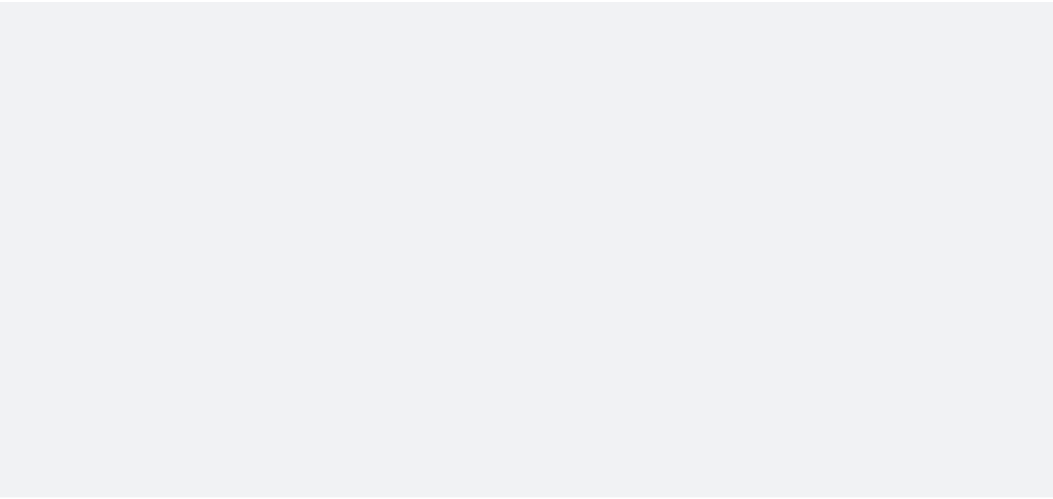 scroll, scrollTop: 0, scrollLeft: 0, axis: both 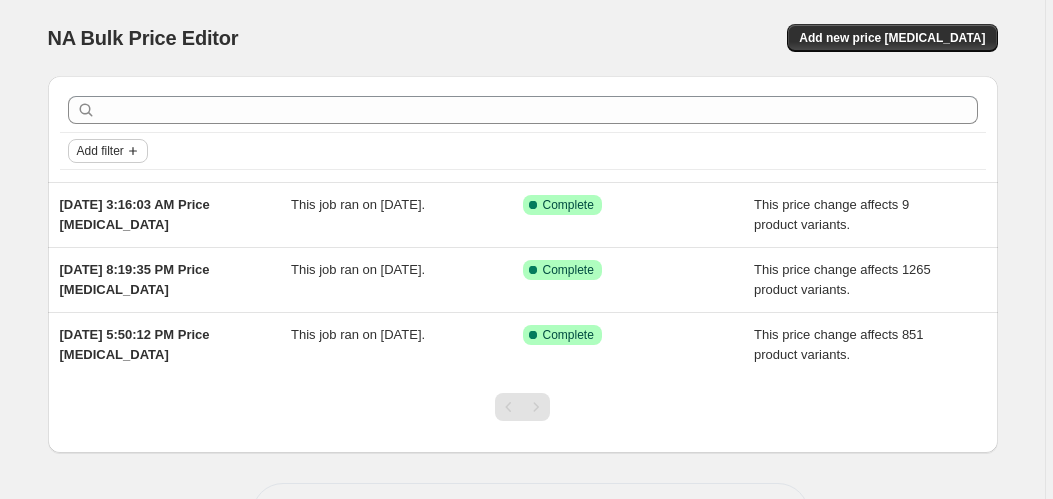 click 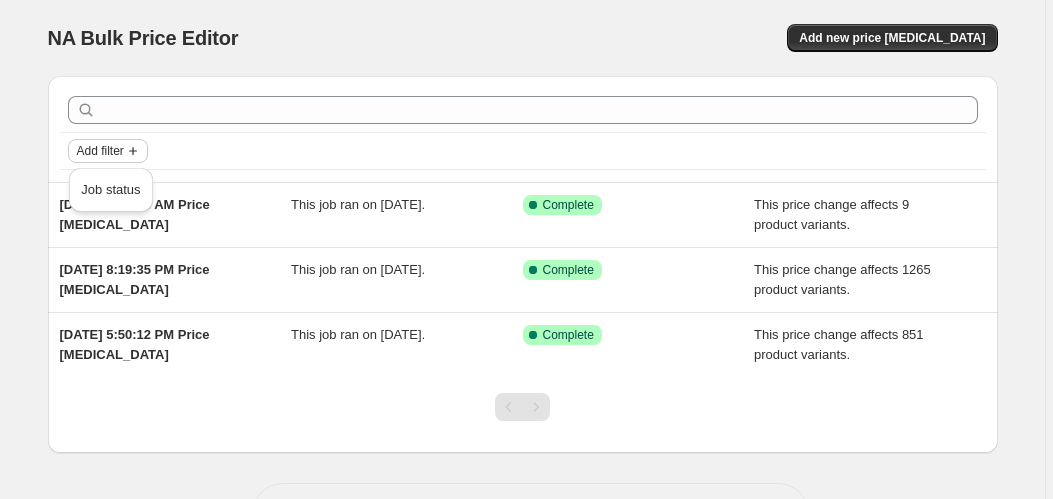 click on "Add filter" at bounding box center [100, 151] 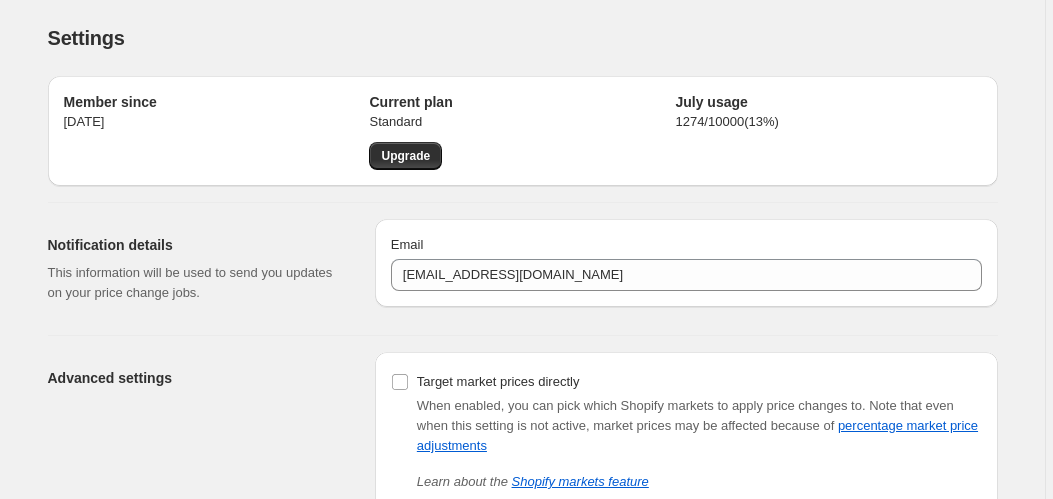 click on "Home Settings Plans Skip to content Settings. This page is ready Settings Member since [DATE] Current plan Standard Upgrade July usage 1274 / 10000  ( 13 %) Notification details This information will be used to send you updates on your price change jobs. Email [EMAIL_ADDRESS][DOMAIN_NAME] Advanced settings Target market prices directly When enabled, you can pick which Shopify markets to apply price changes to.   Note that even when this setting is not active, market prices may be affected because of   percentage market price adjustments Learn about the   Shopify markets feature Save Need help? Read the   FAQ   or email support at   [EMAIL_ADDRESS][DOMAIN_NAME]" at bounding box center [526, 249] 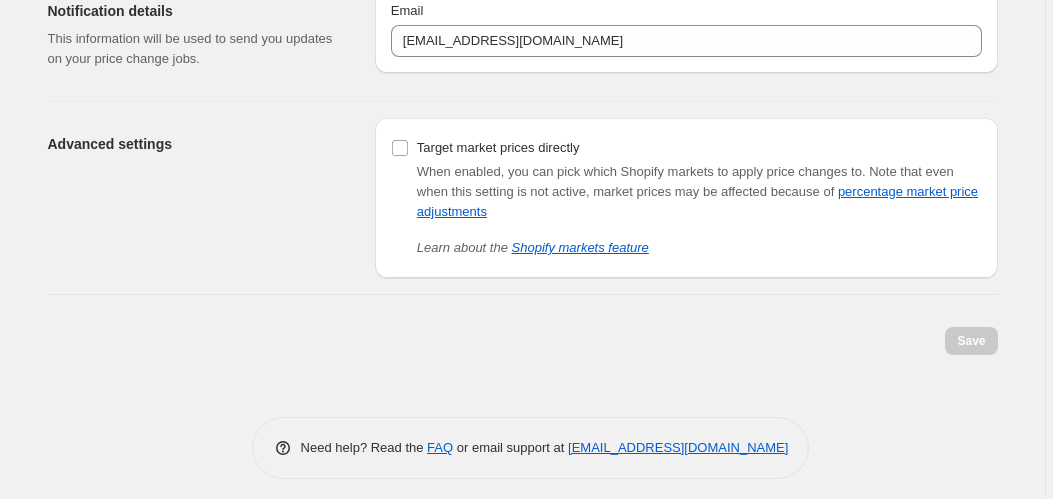 scroll, scrollTop: 244, scrollLeft: 0, axis: vertical 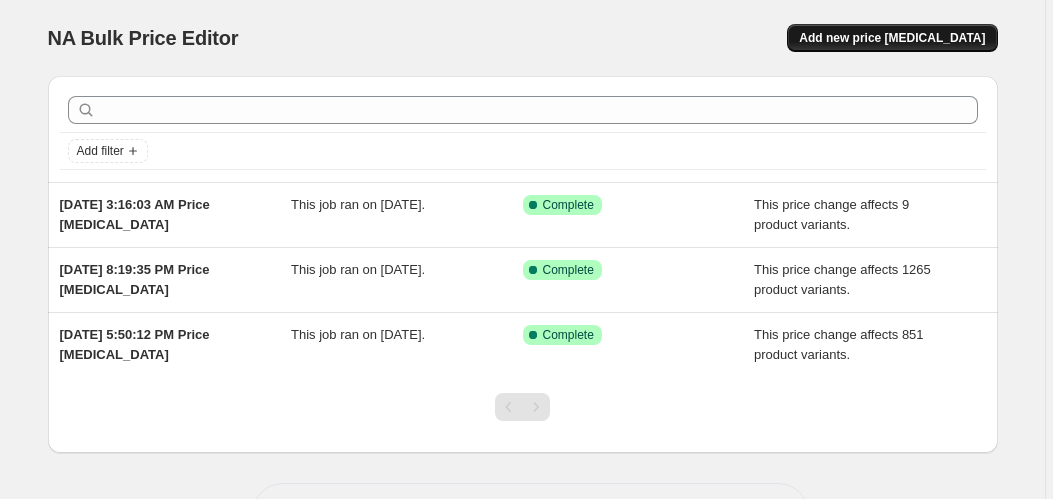 click on "Add new price [MEDICAL_DATA]" at bounding box center (892, 38) 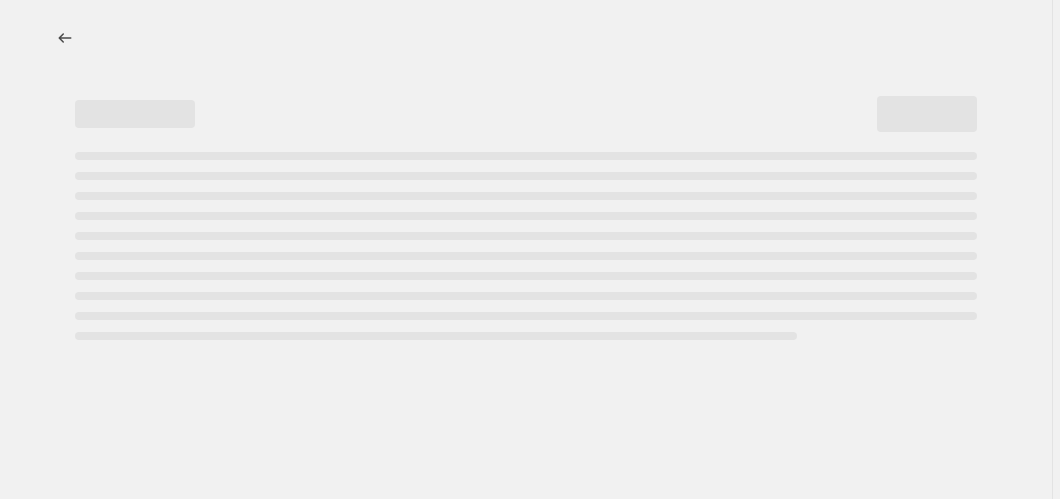 select on "percentage" 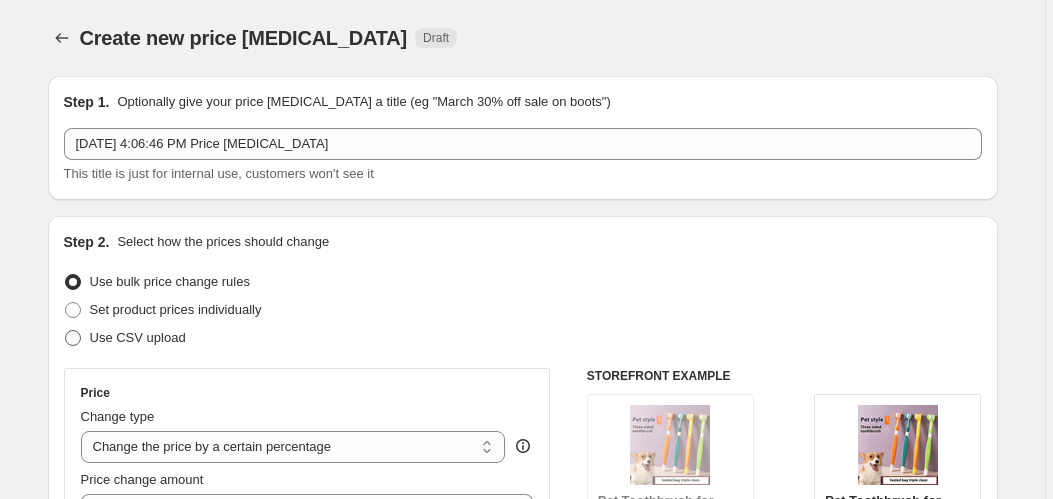 click at bounding box center [73, 338] 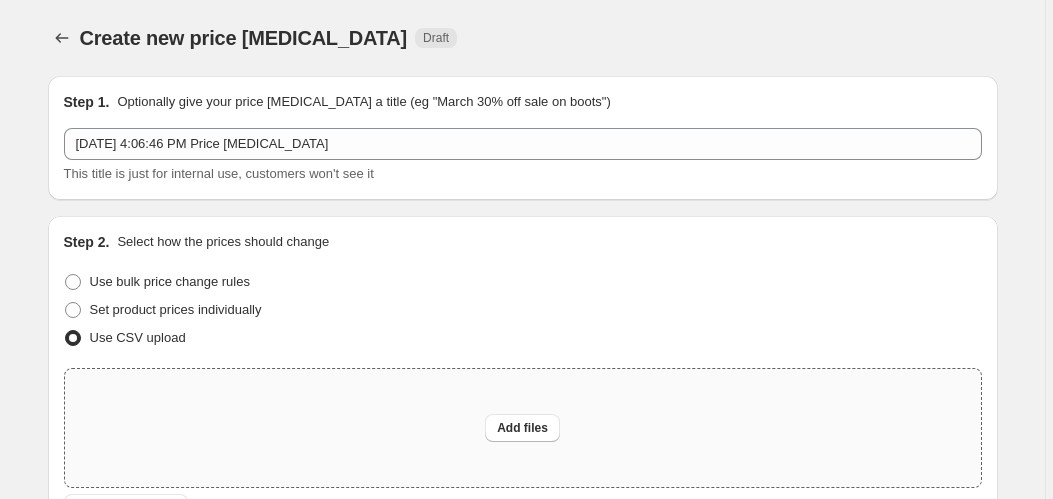 click on "Use bulk price change rules" at bounding box center [65, 274] 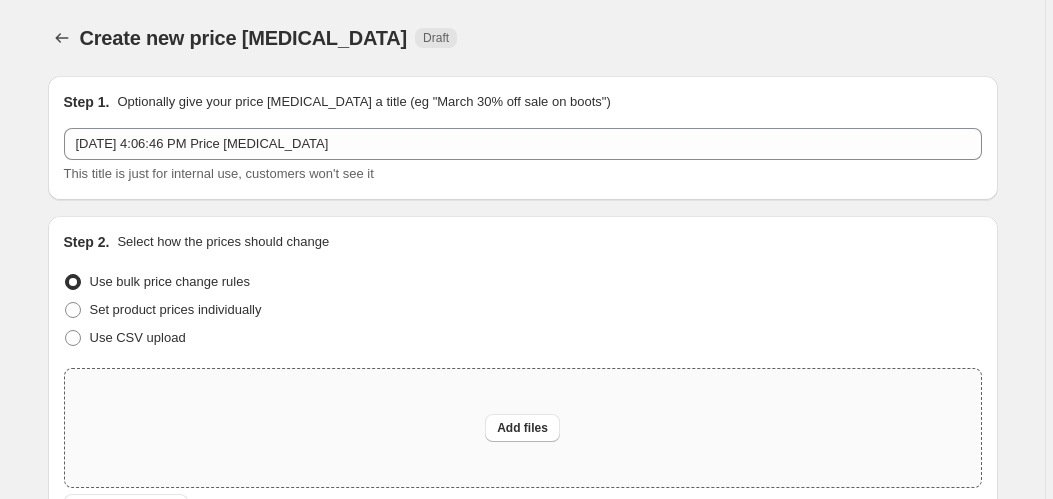 select on "percentage" 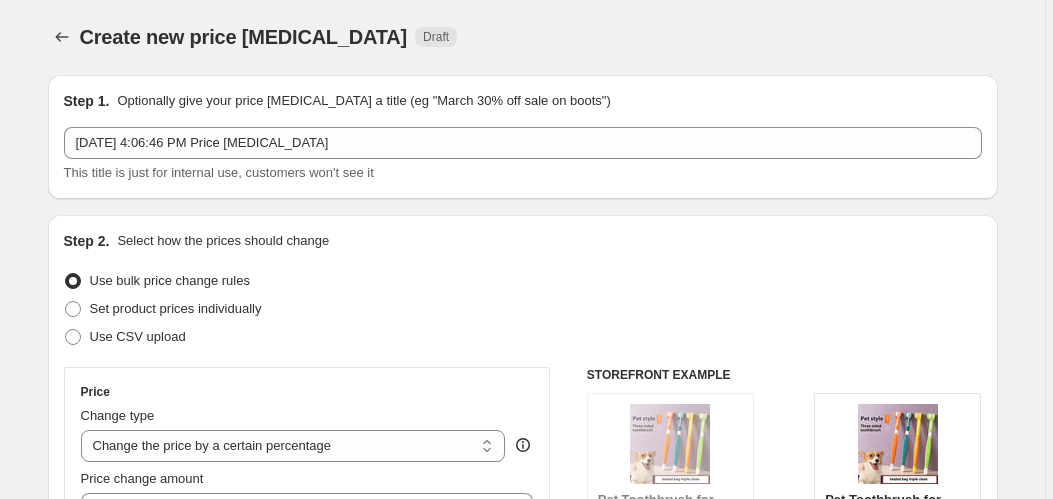 scroll, scrollTop: 0, scrollLeft: 0, axis: both 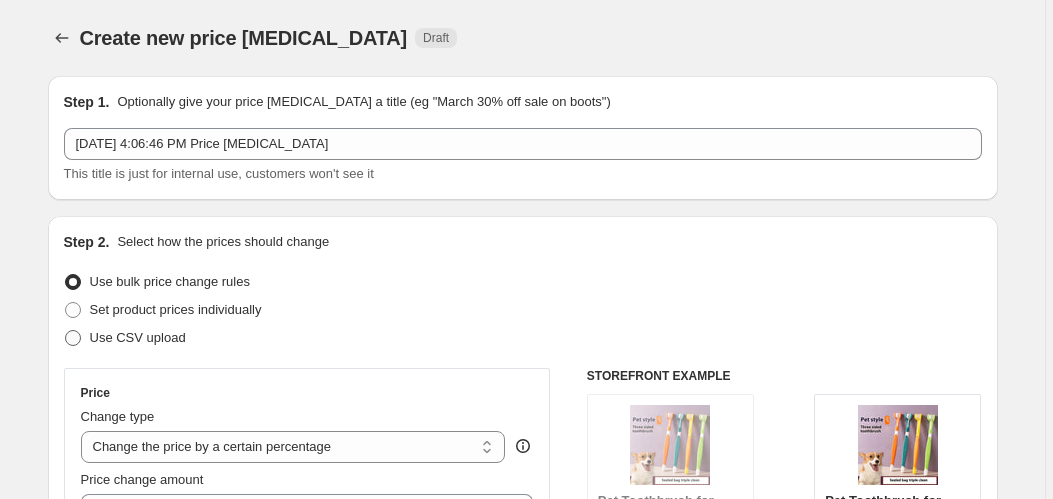 click at bounding box center (73, 338) 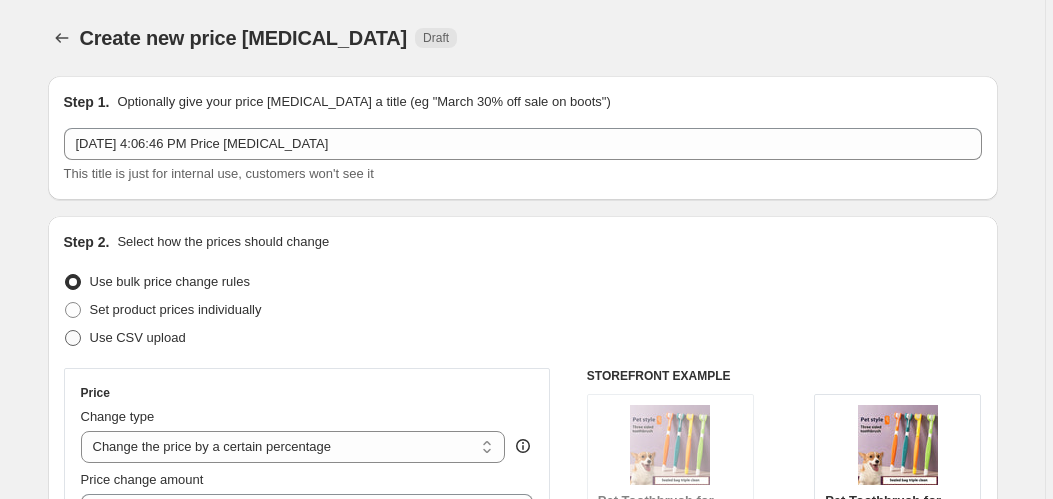 radio on "true" 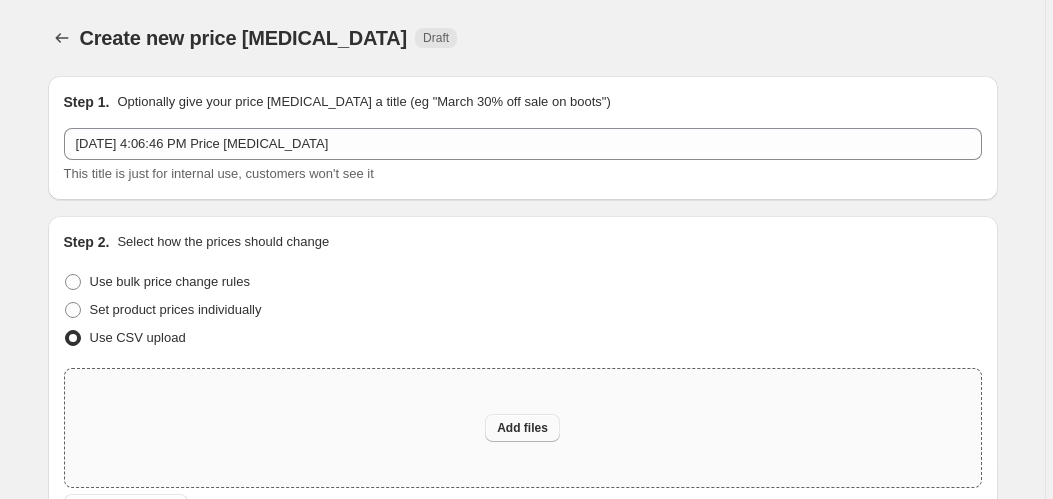 click on "Add files" at bounding box center [522, 428] 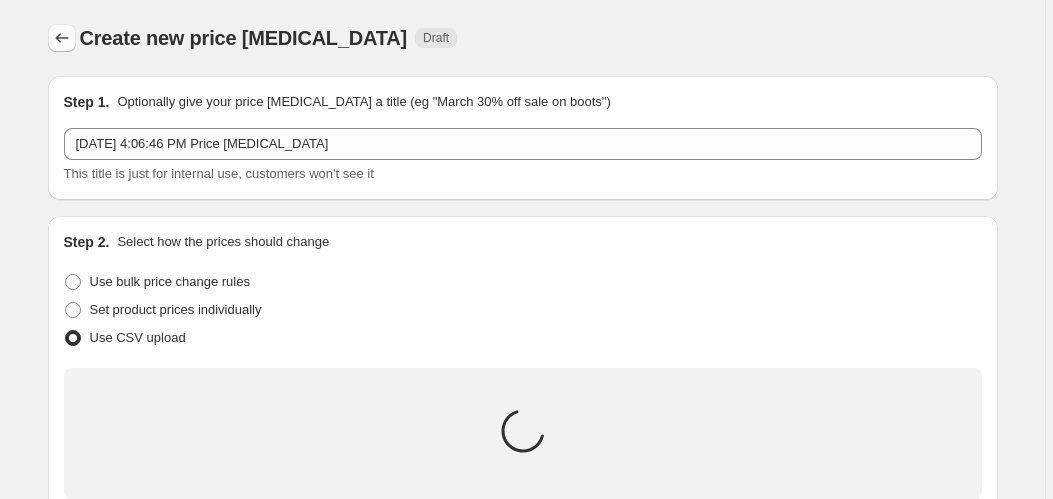click 